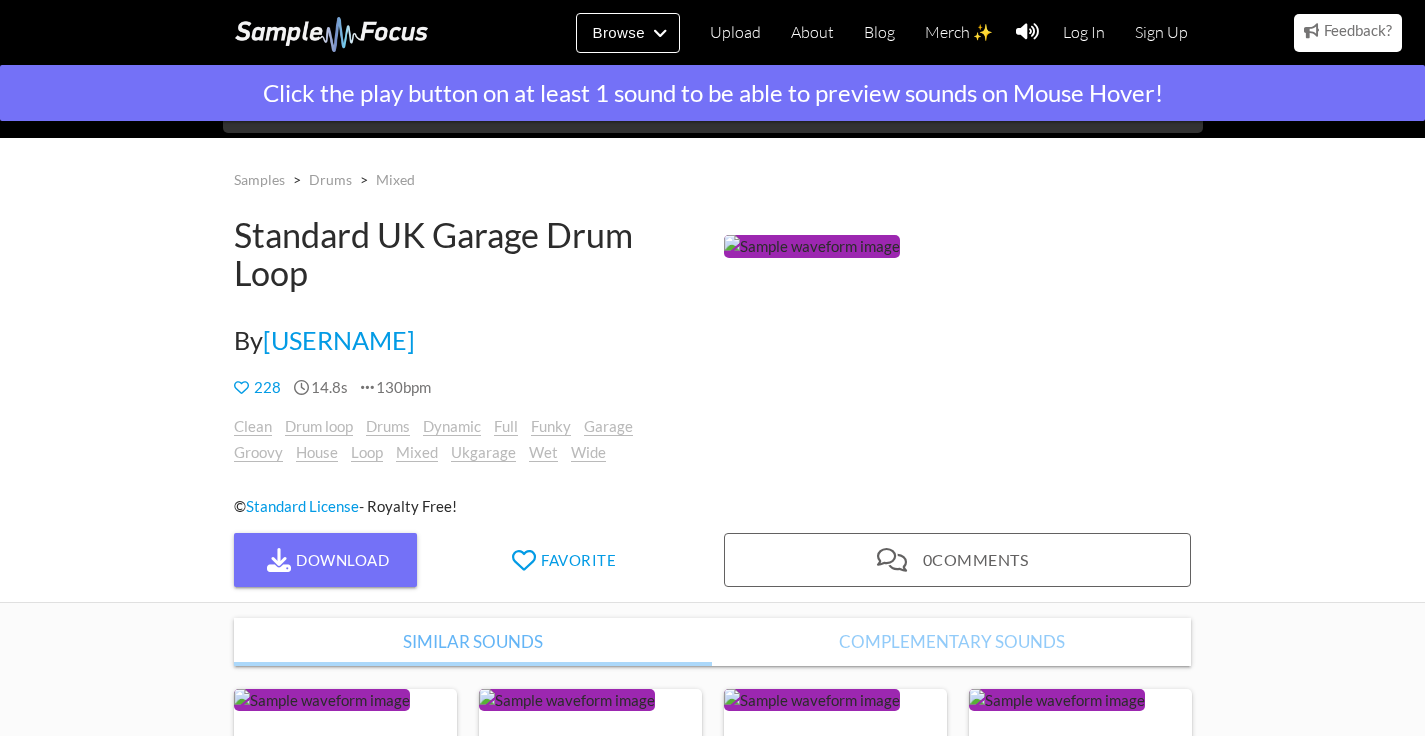 scroll, scrollTop: 0, scrollLeft: 0, axis: both 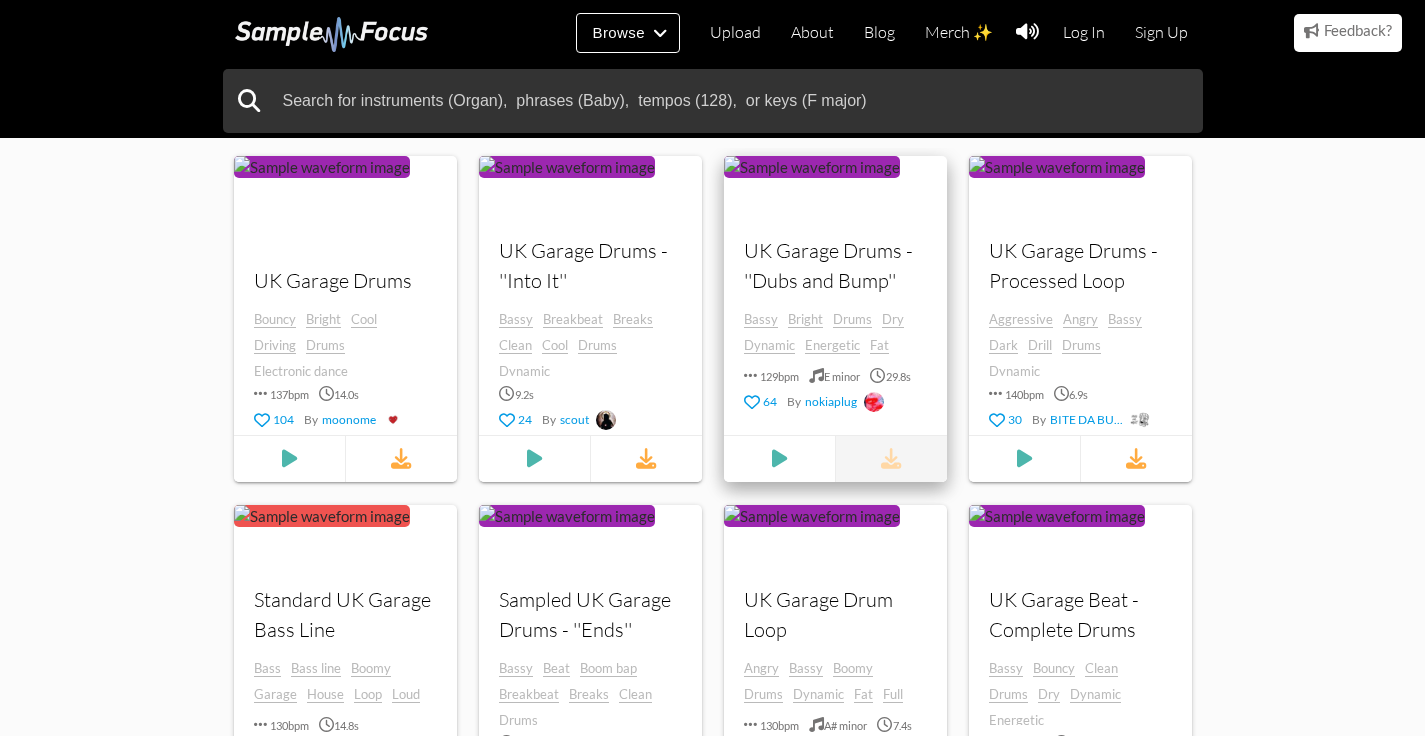 click at bounding box center (890, 458) 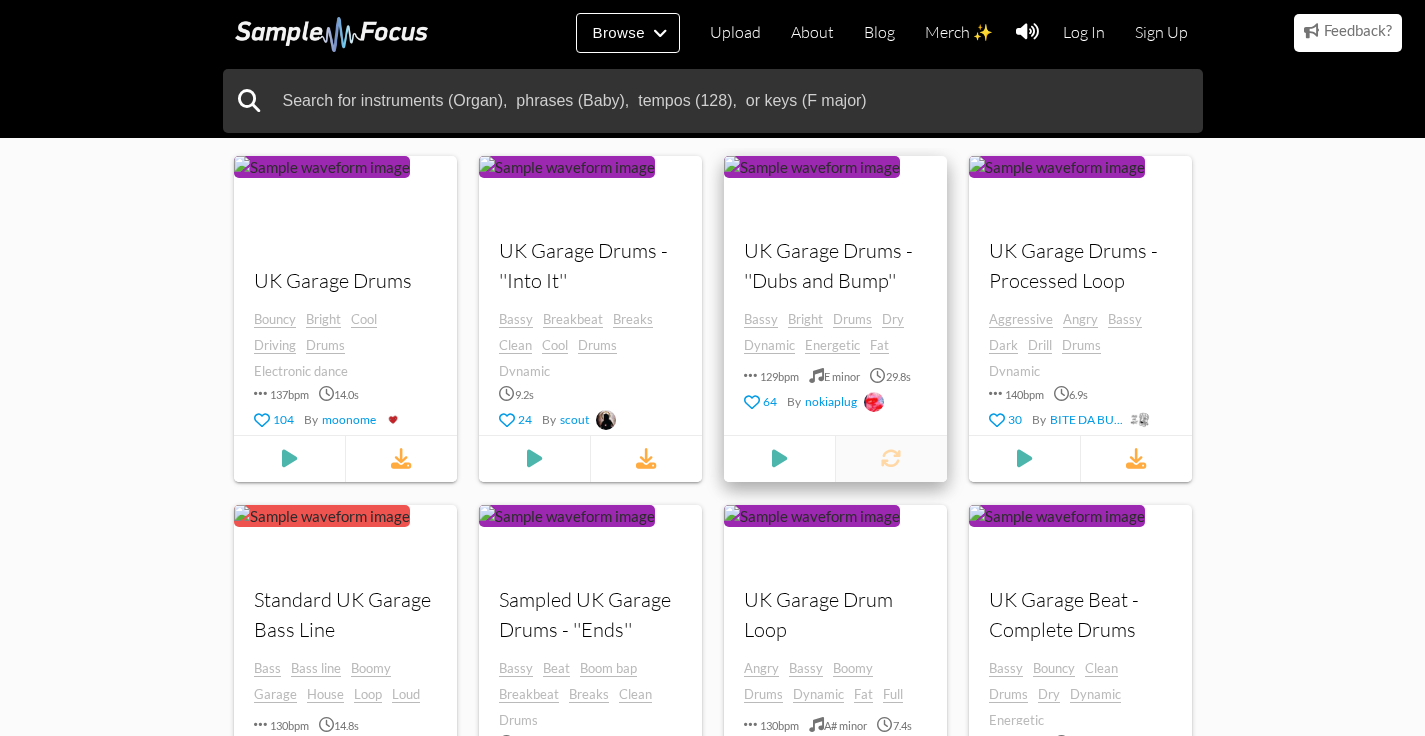 click at bounding box center [890, 458] 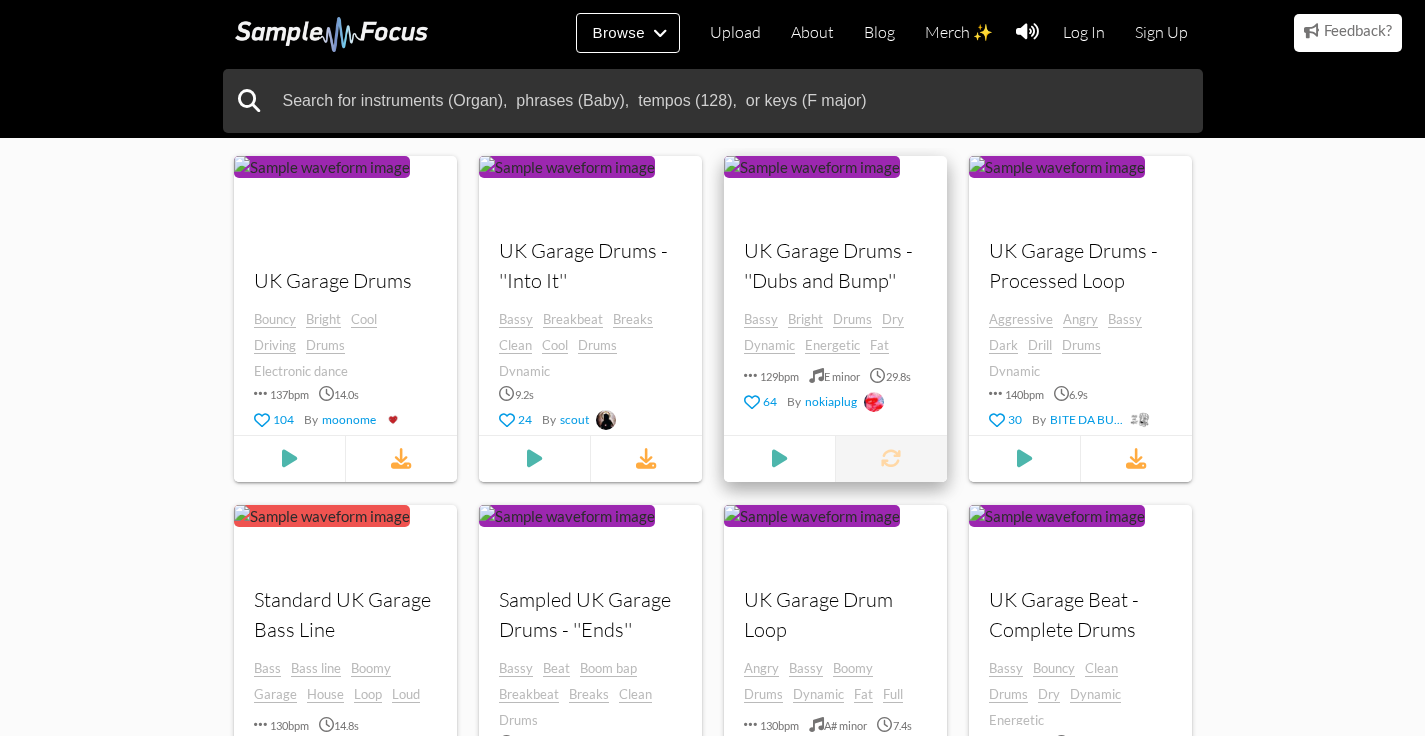 click at bounding box center (890, 458) 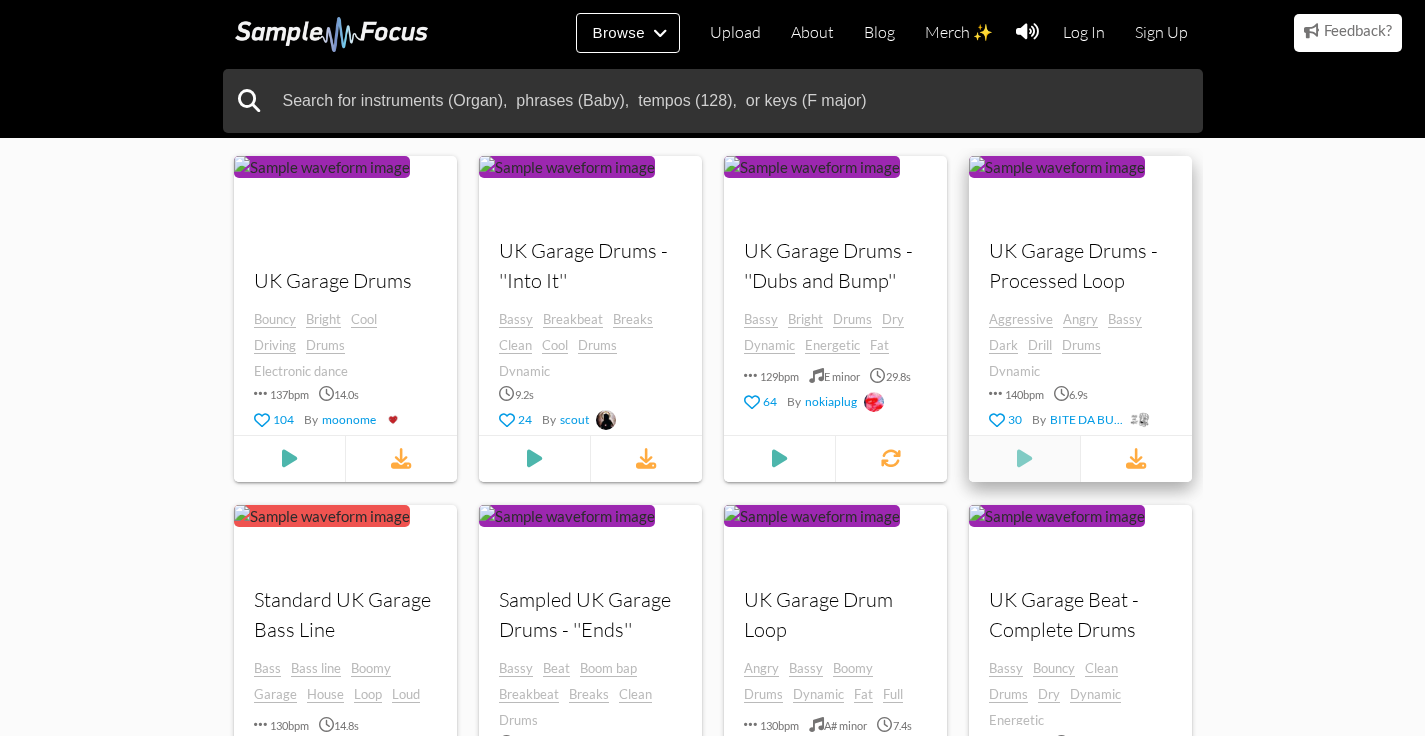 click at bounding box center [289, 458] 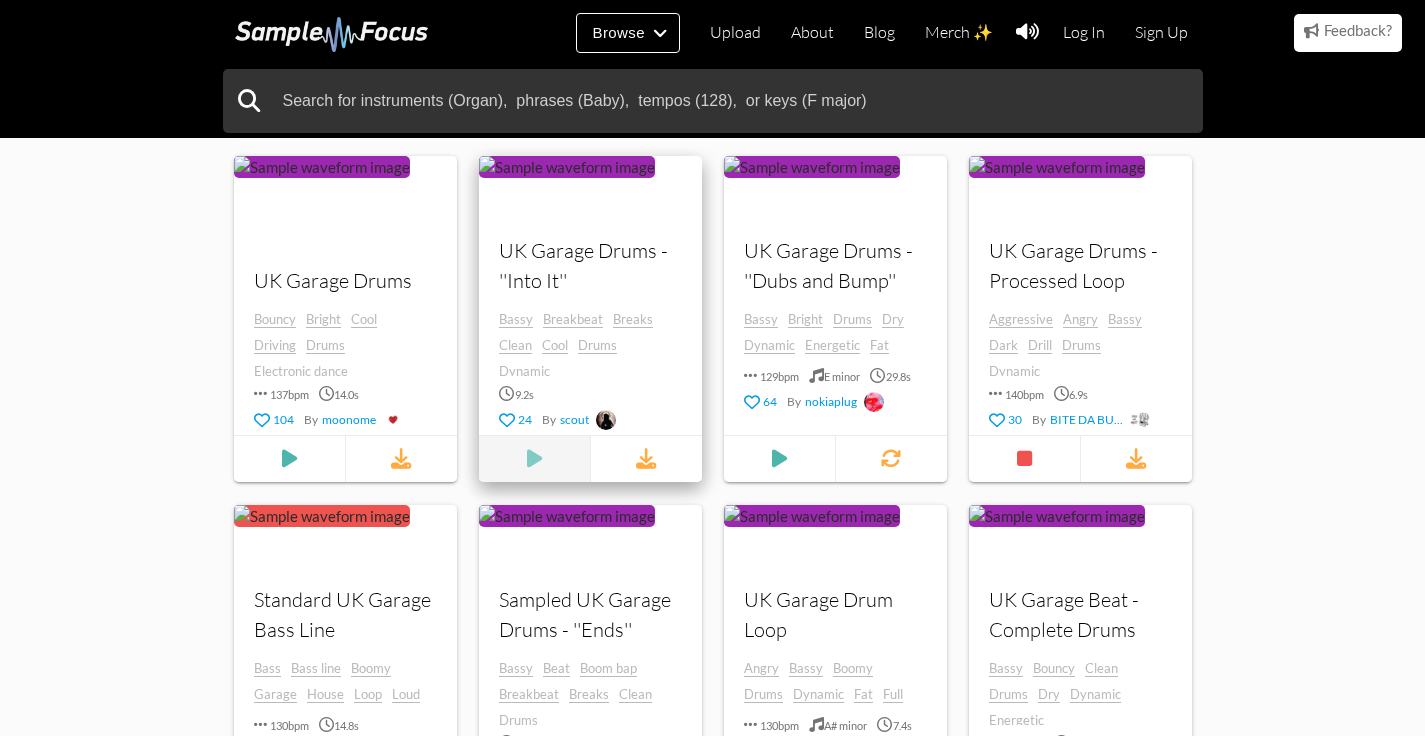 click at bounding box center (289, 458) 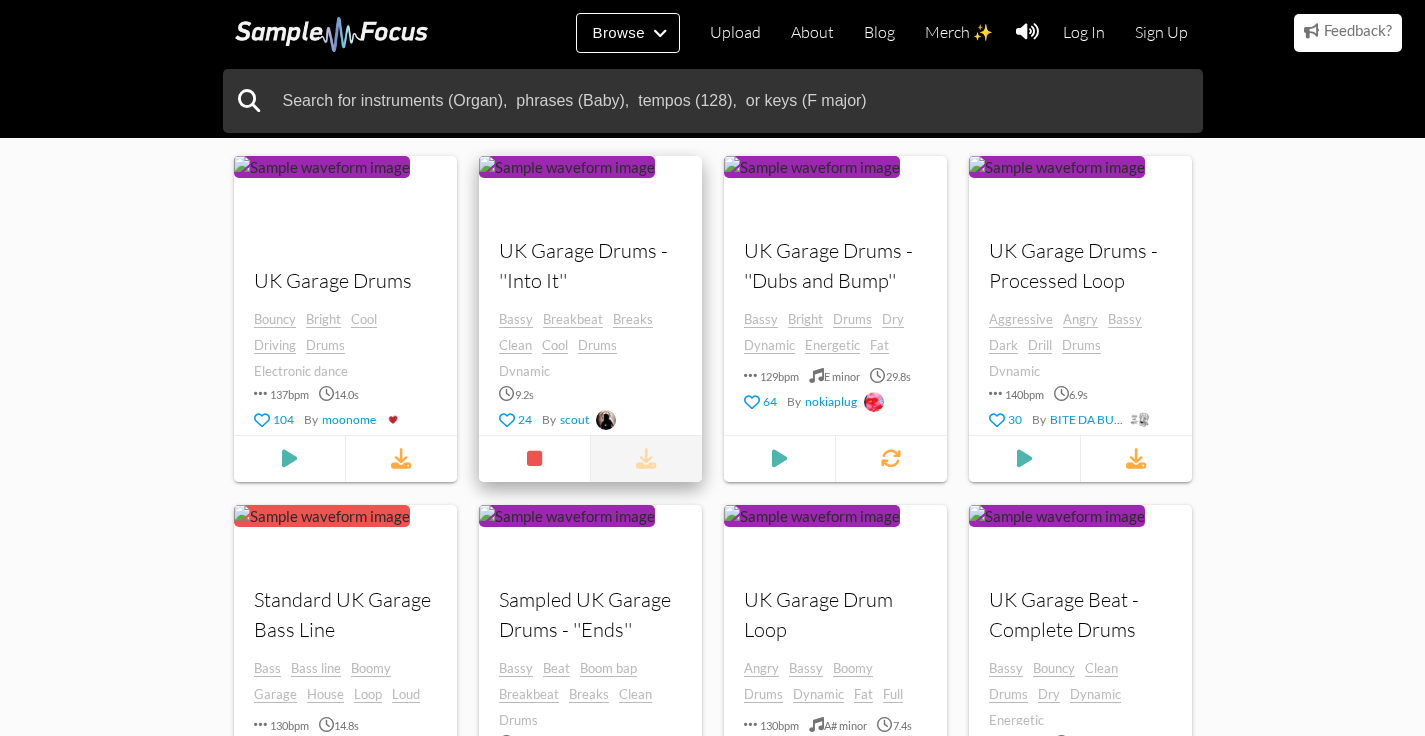 click at bounding box center [646, 458] 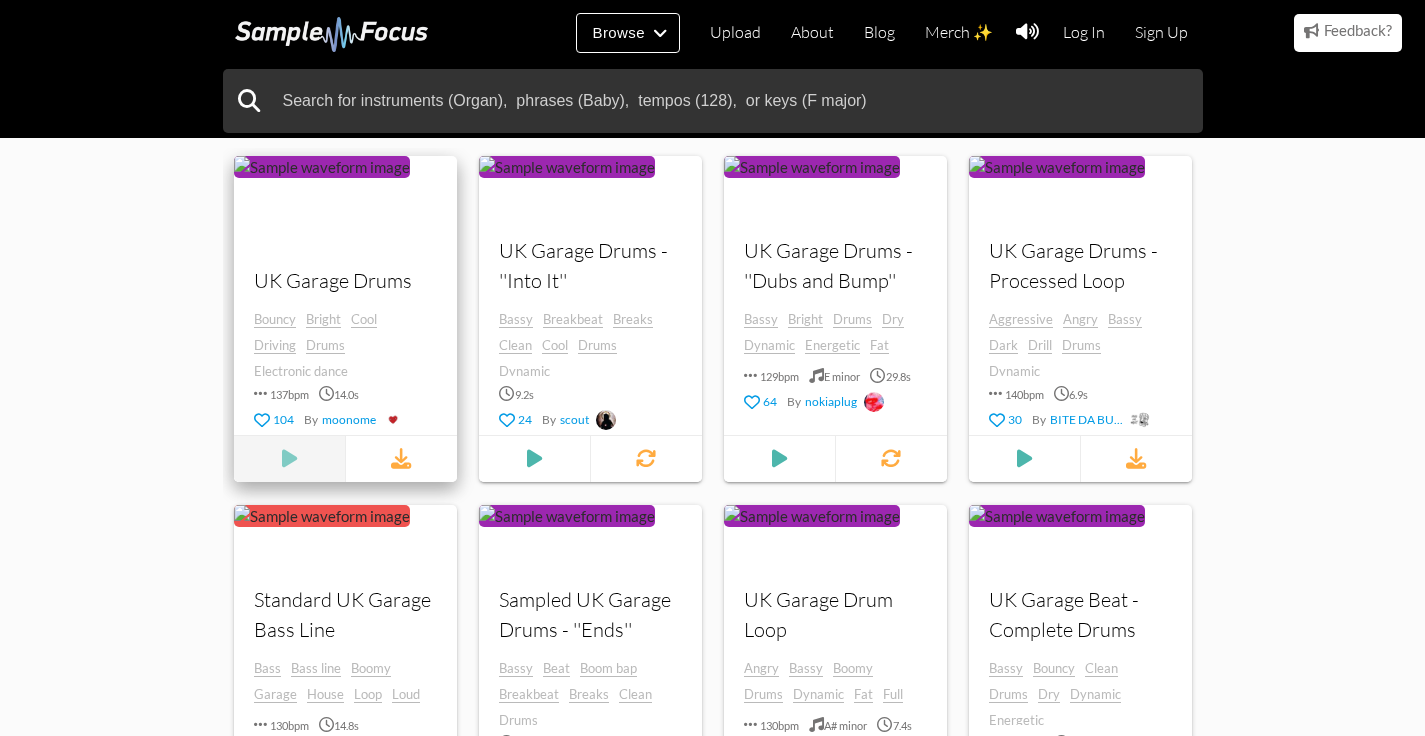 click at bounding box center [288, 458] 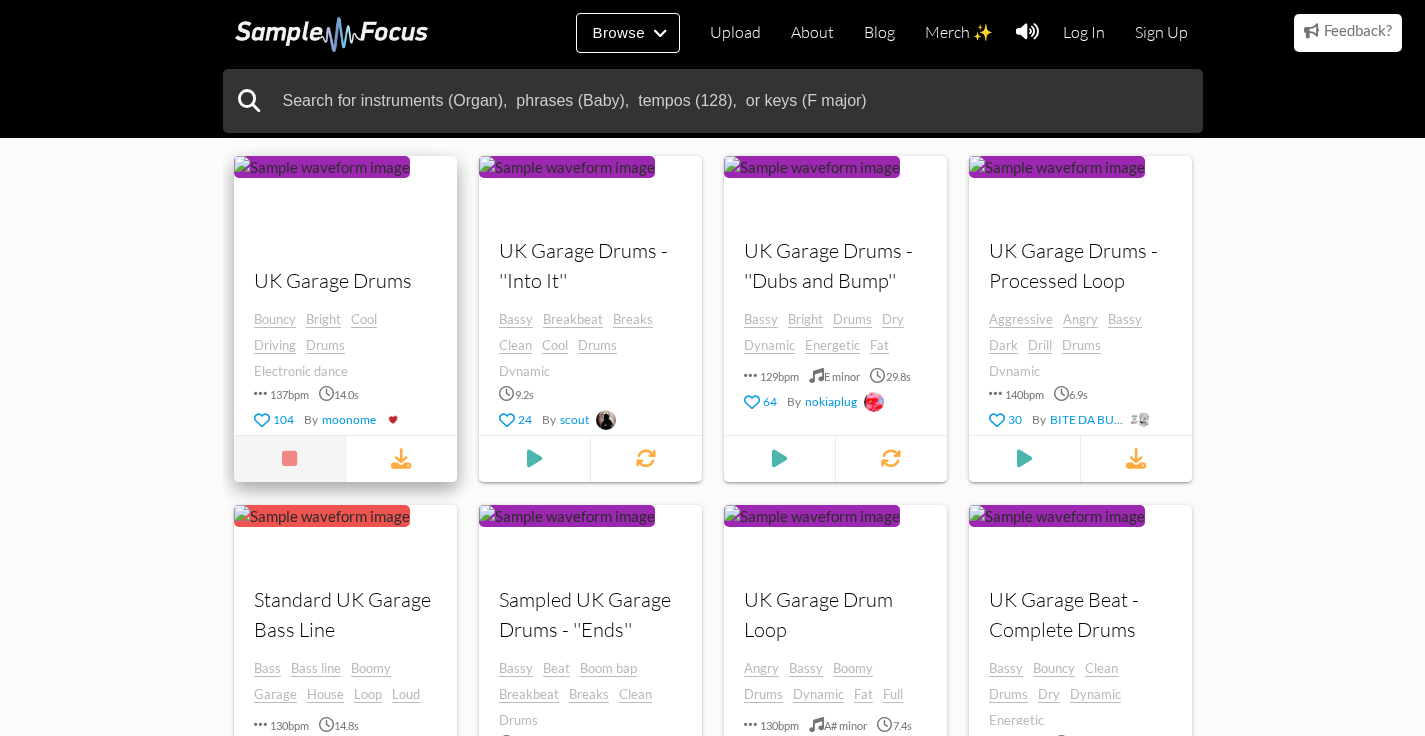 click at bounding box center [288, 458] 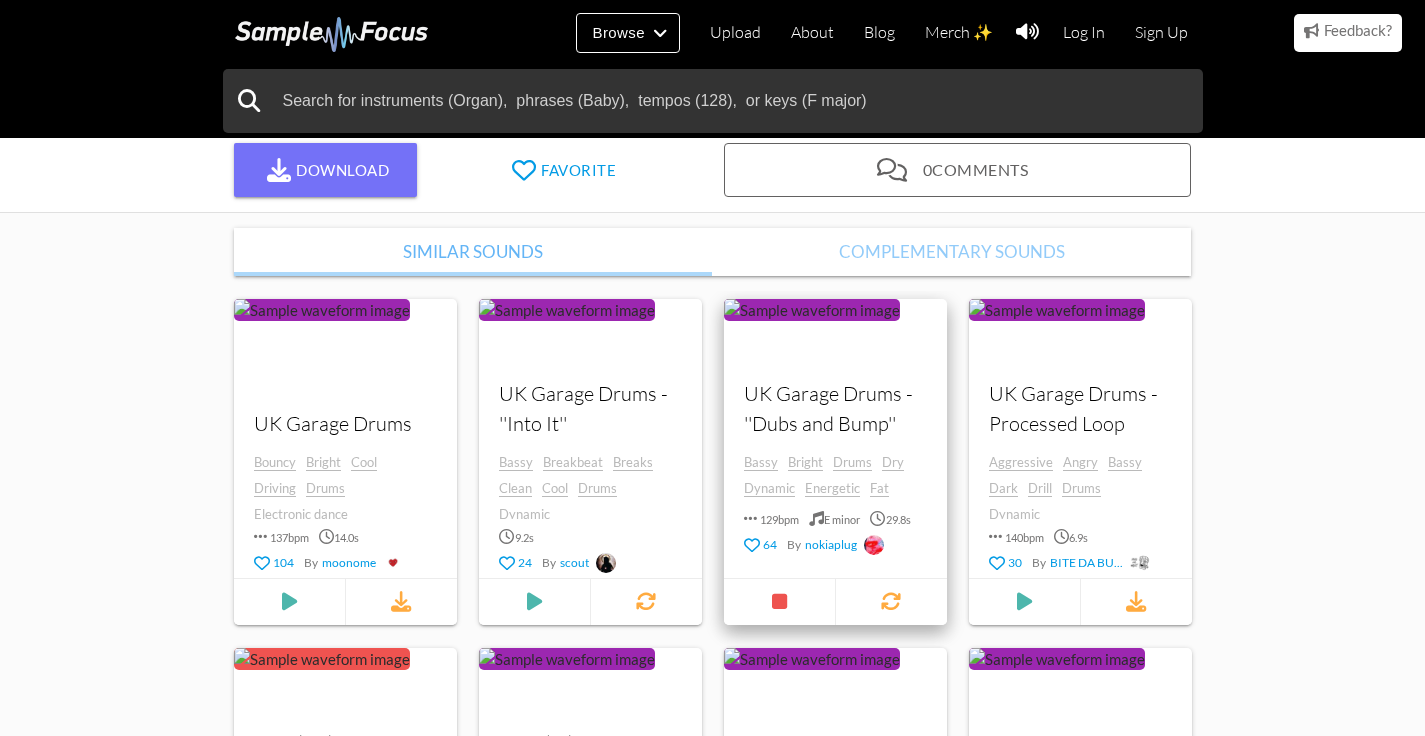 scroll, scrollTop: 398, scrollLeft: 0, axis: vertical 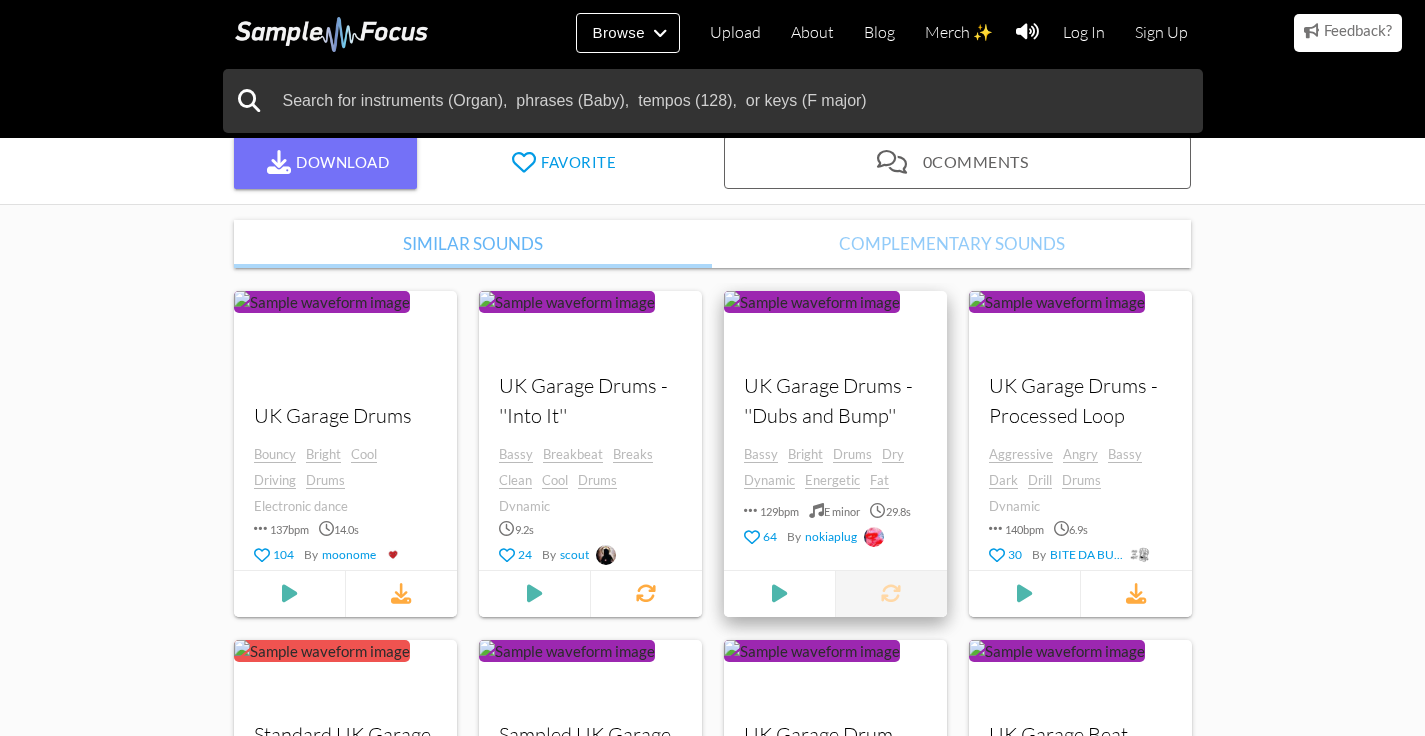 click at bounding box center (890, 593) 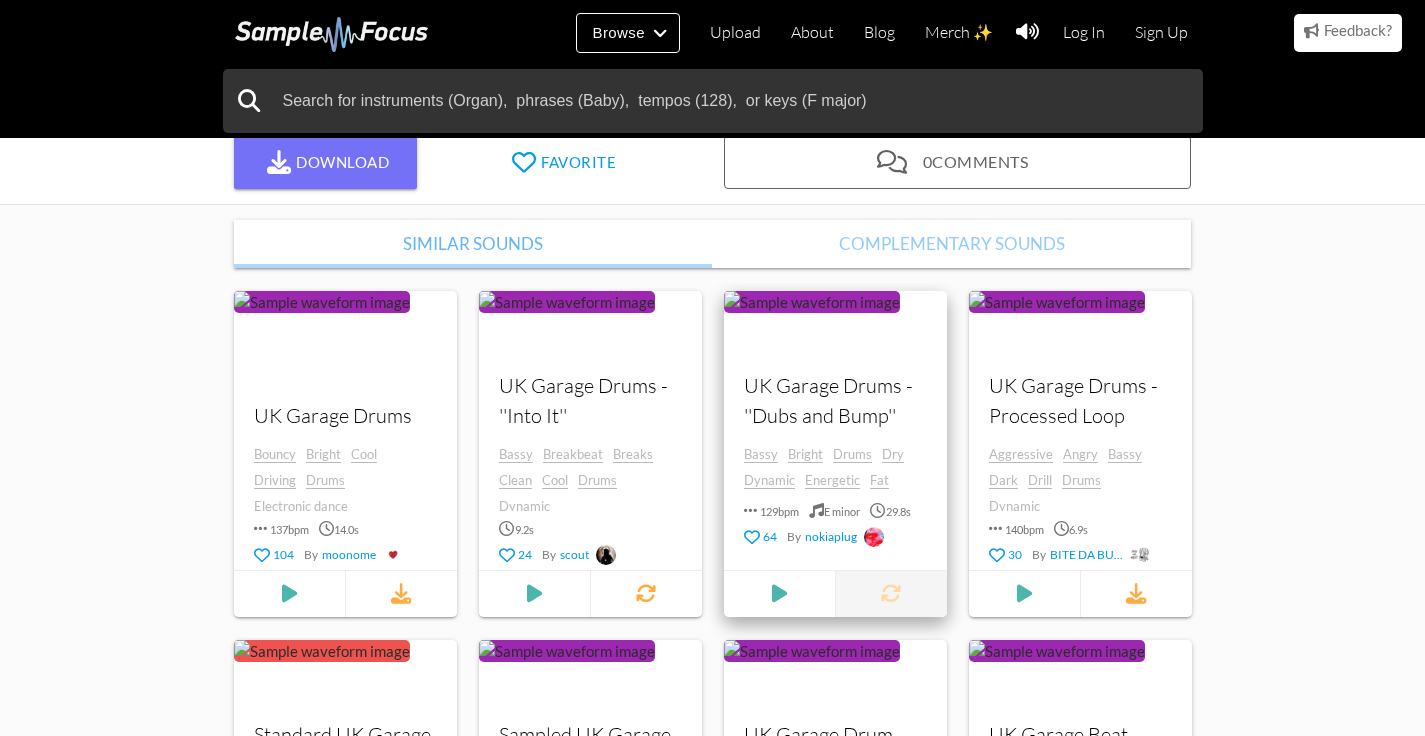 click at bounding box center [890, 593] 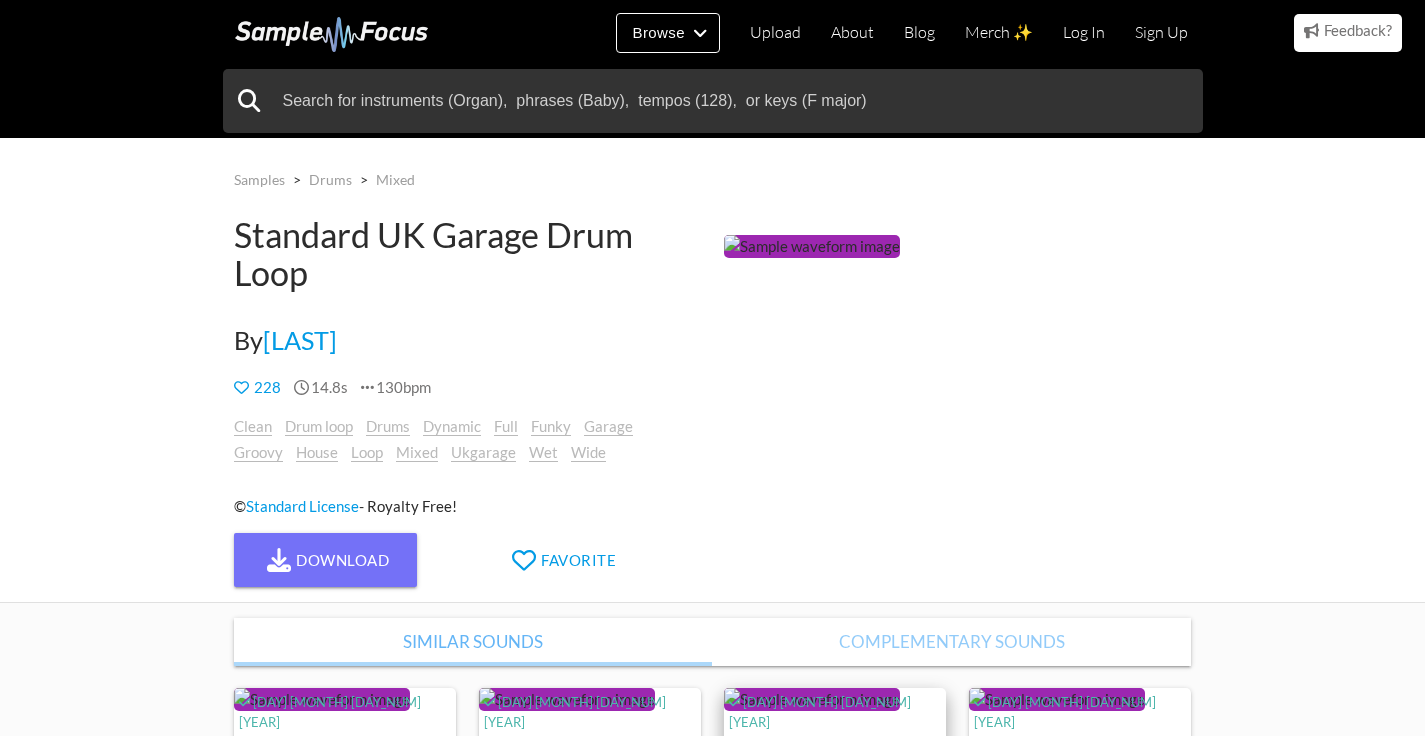 scroll, scrollTop: 447, scrollLeft: 0, axis: vertical 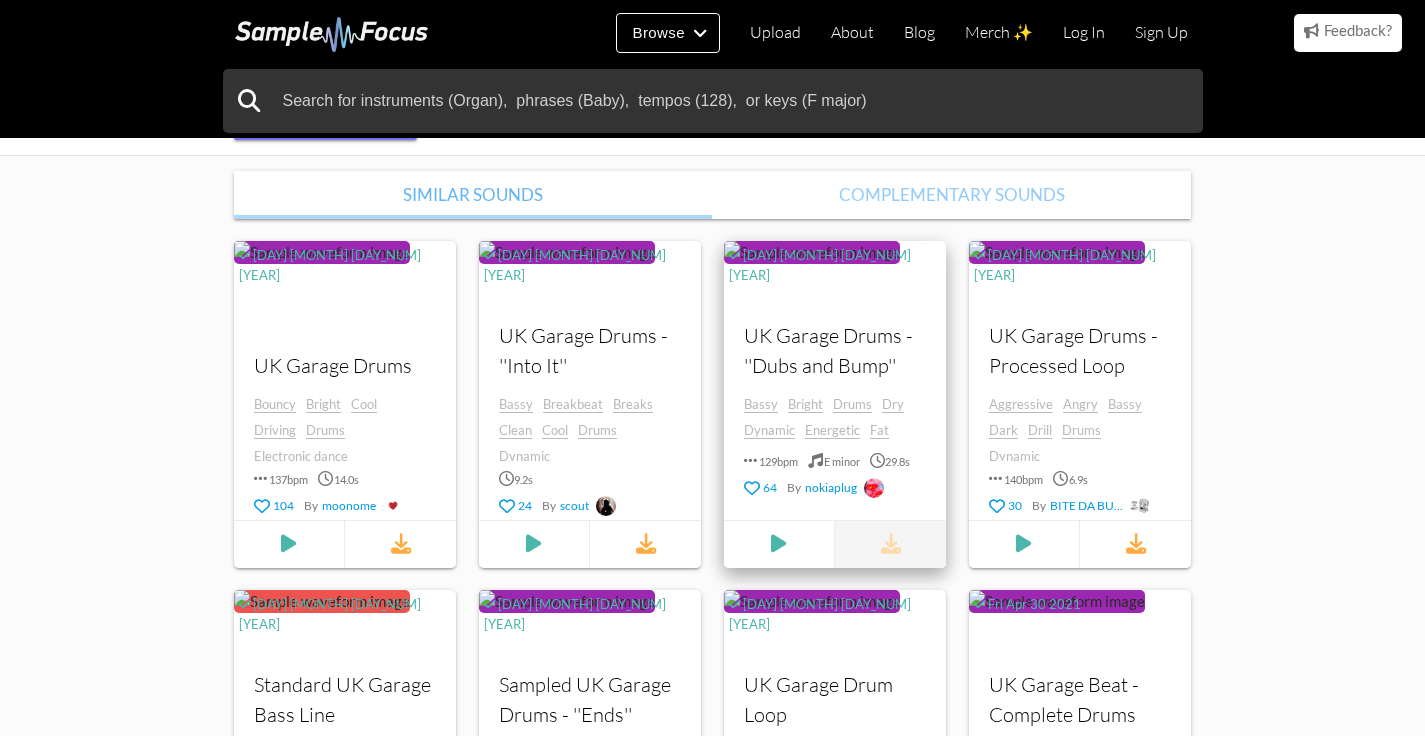 click at bounding box center (891, 544) 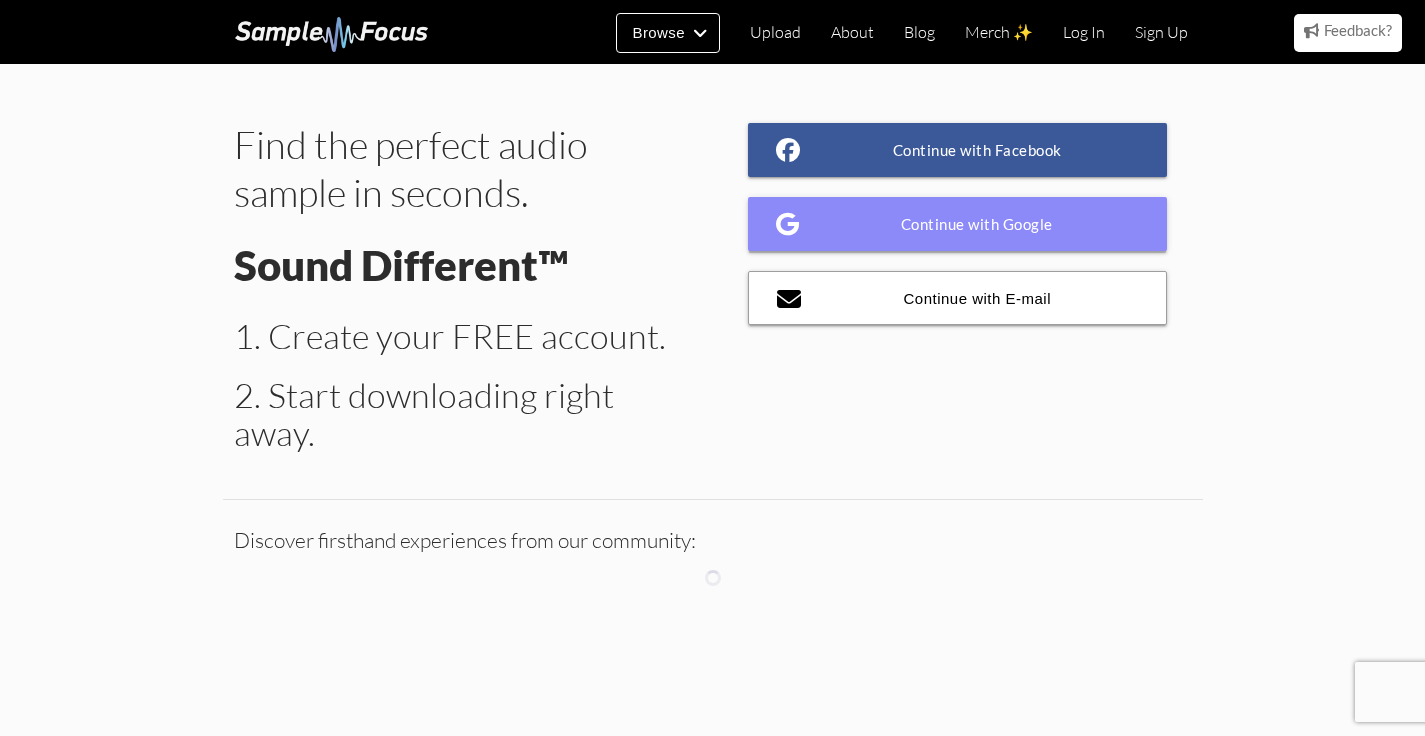 scroll, scrollTop: 0, scrollLeft: 0, axis: both 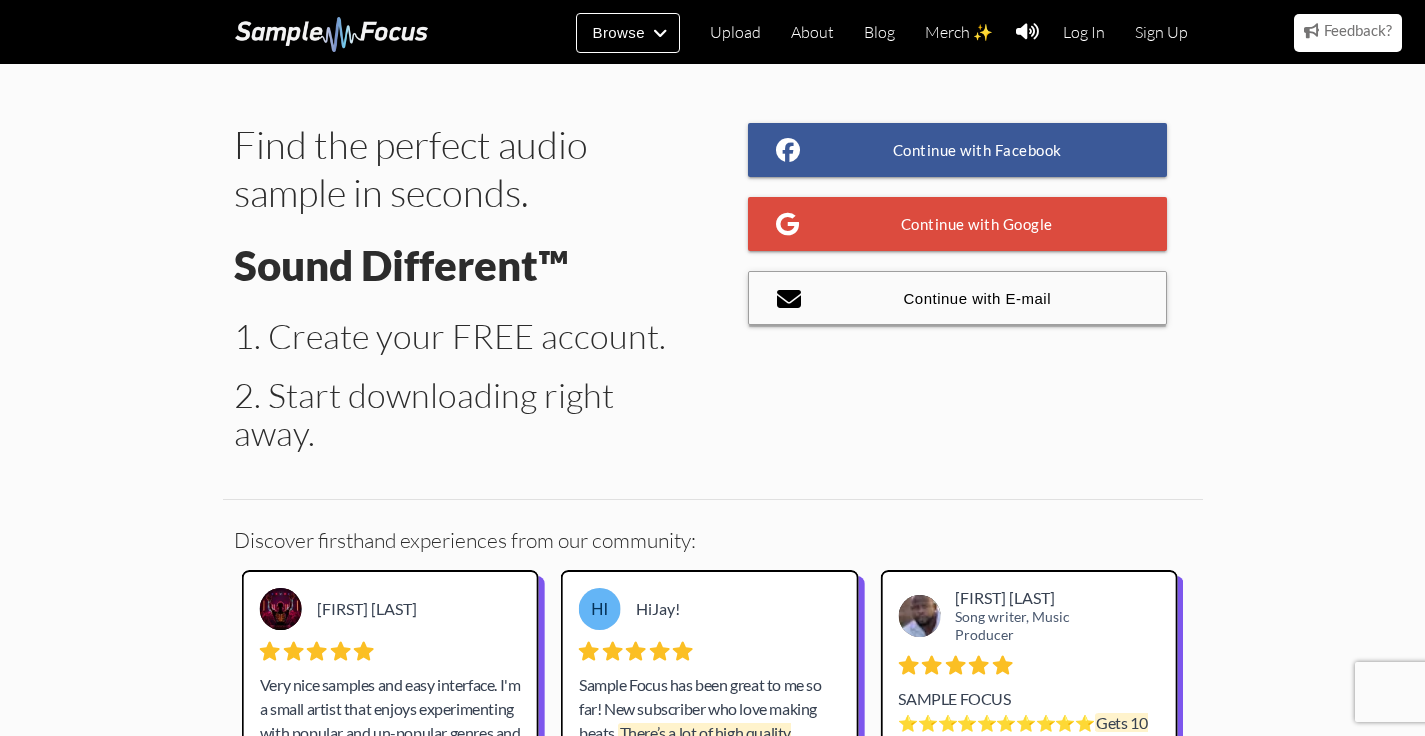 click on "Continue with E-mail" at bounding box center (958, 298) 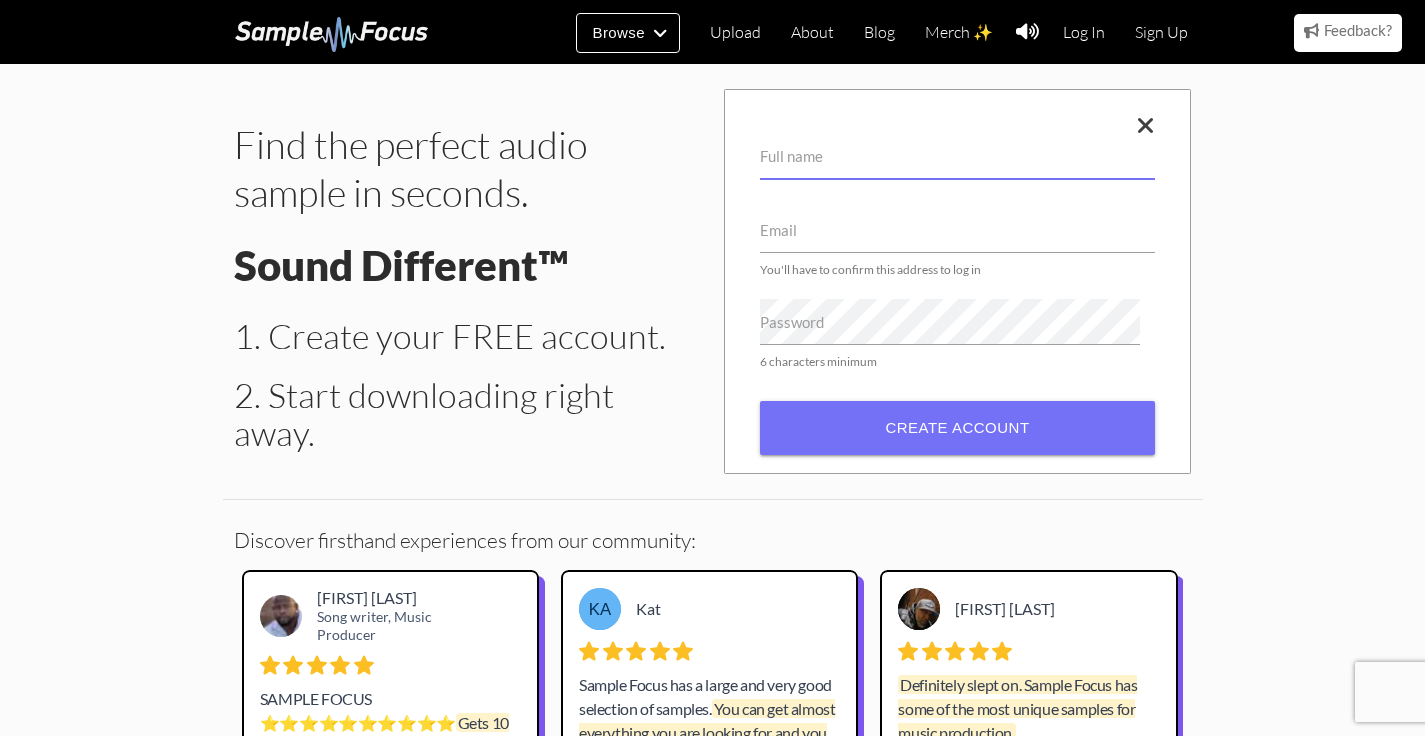 click on "Full name" at bounding box center [957, 156] 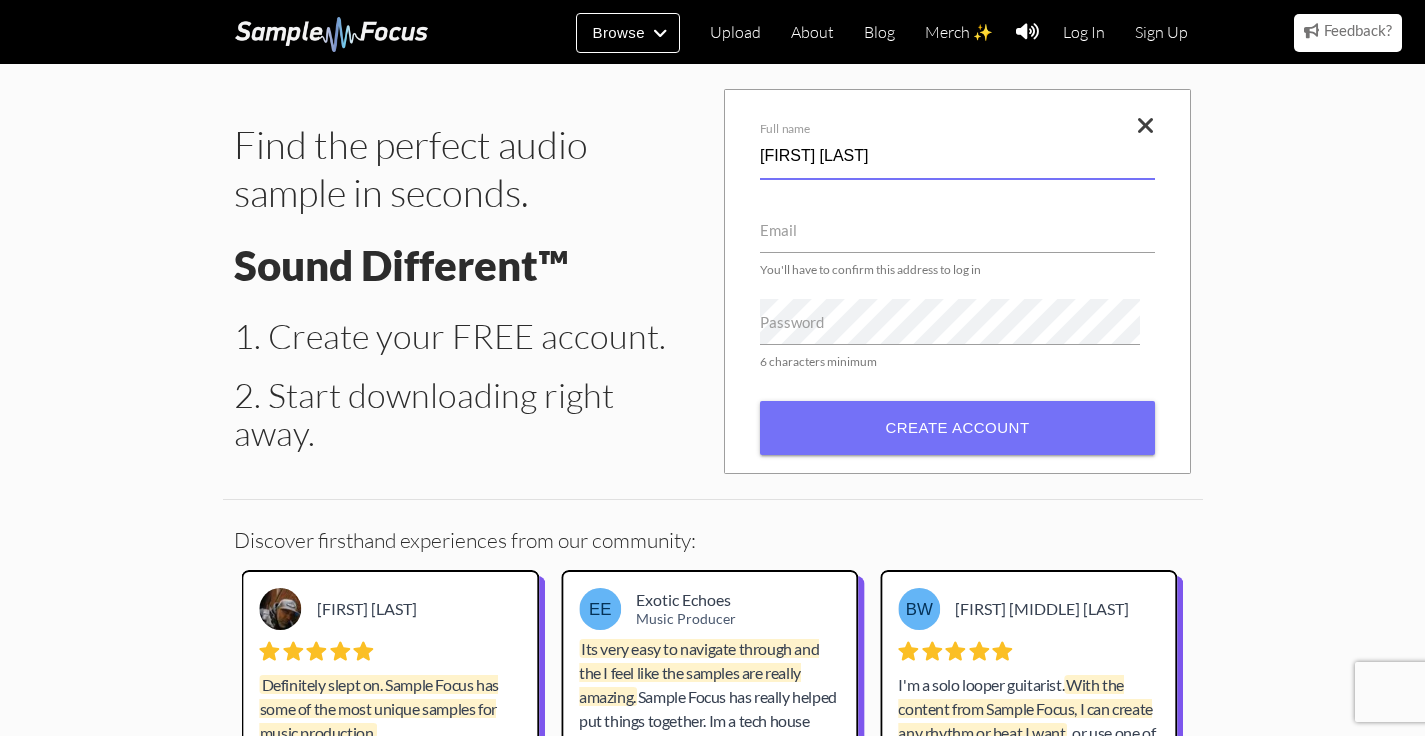 type on "alisdair chauvin" 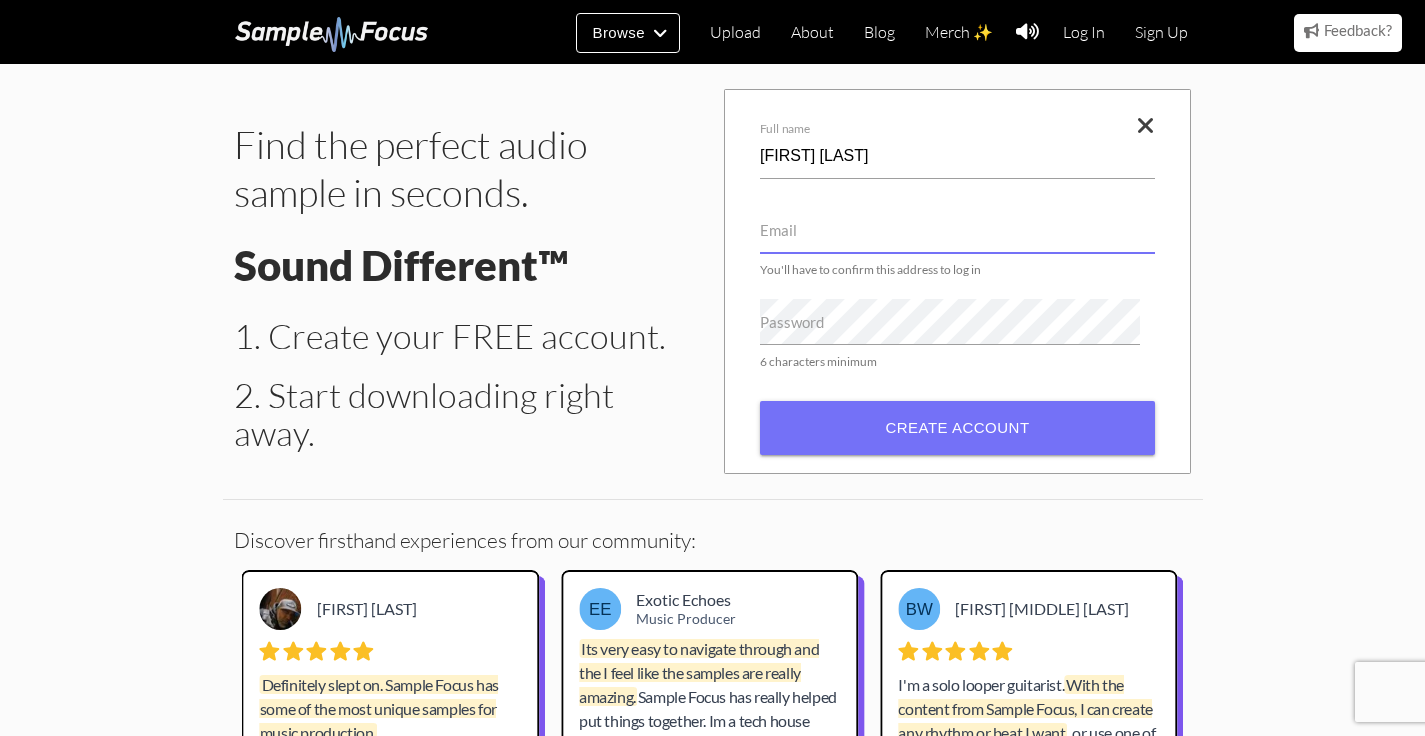 click on "Email" at bounding box center (957, 230) 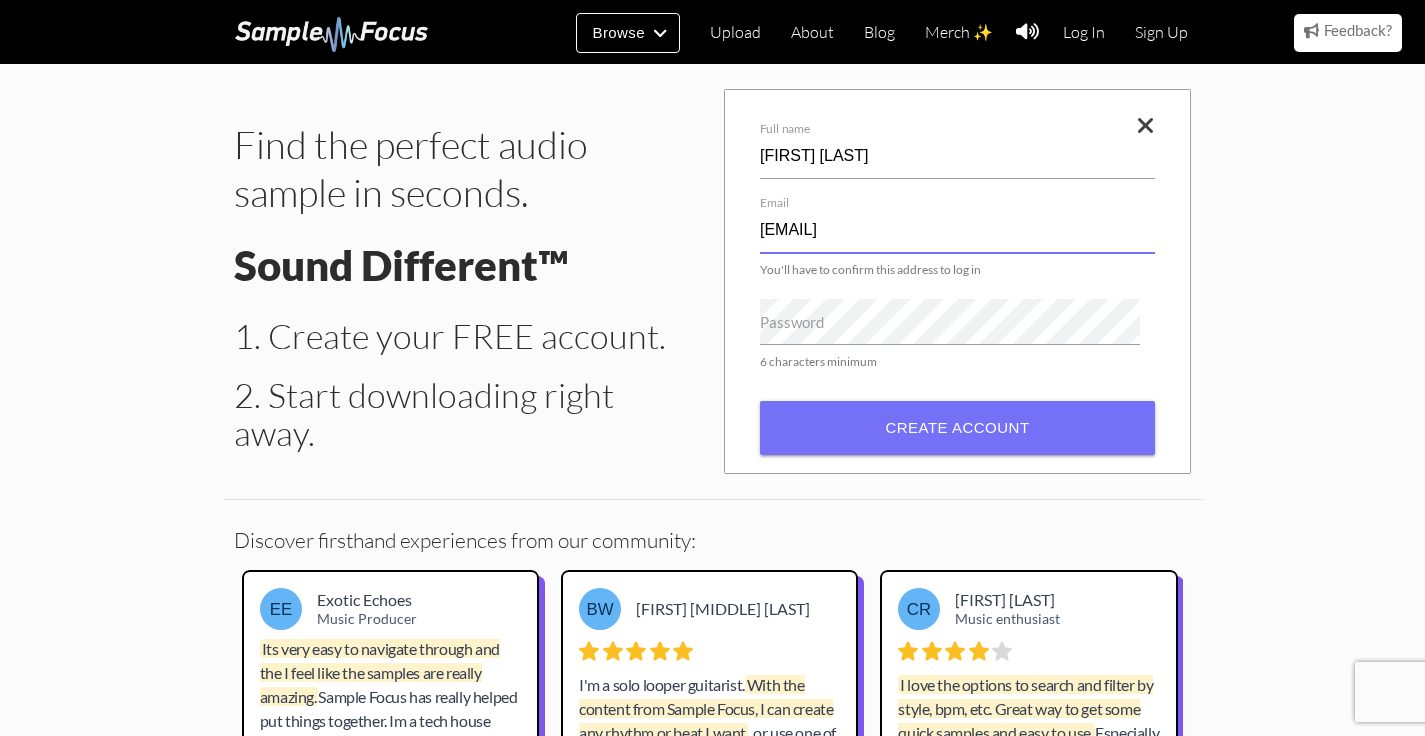 type on "chauvin.alisdair@gmail.com" 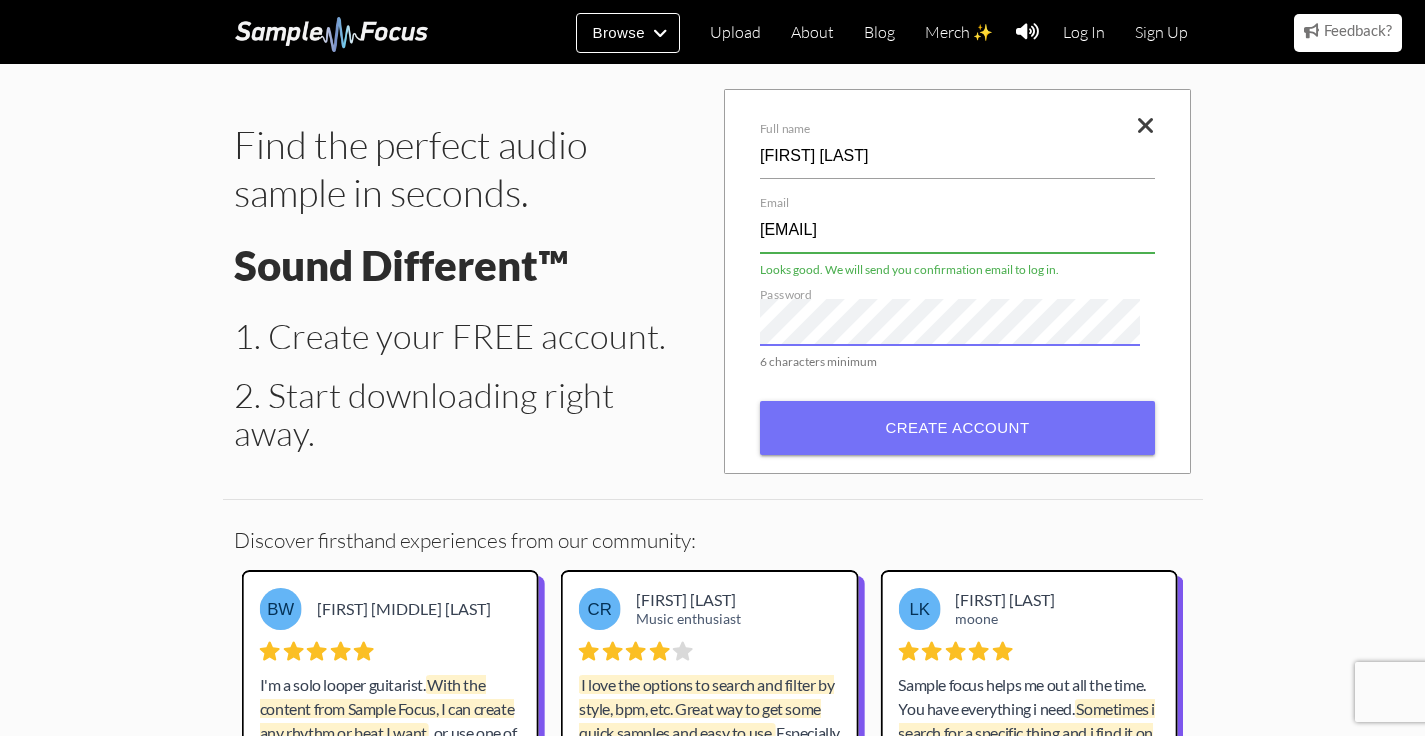 click on "Create account" at bounding box center [957, 428] 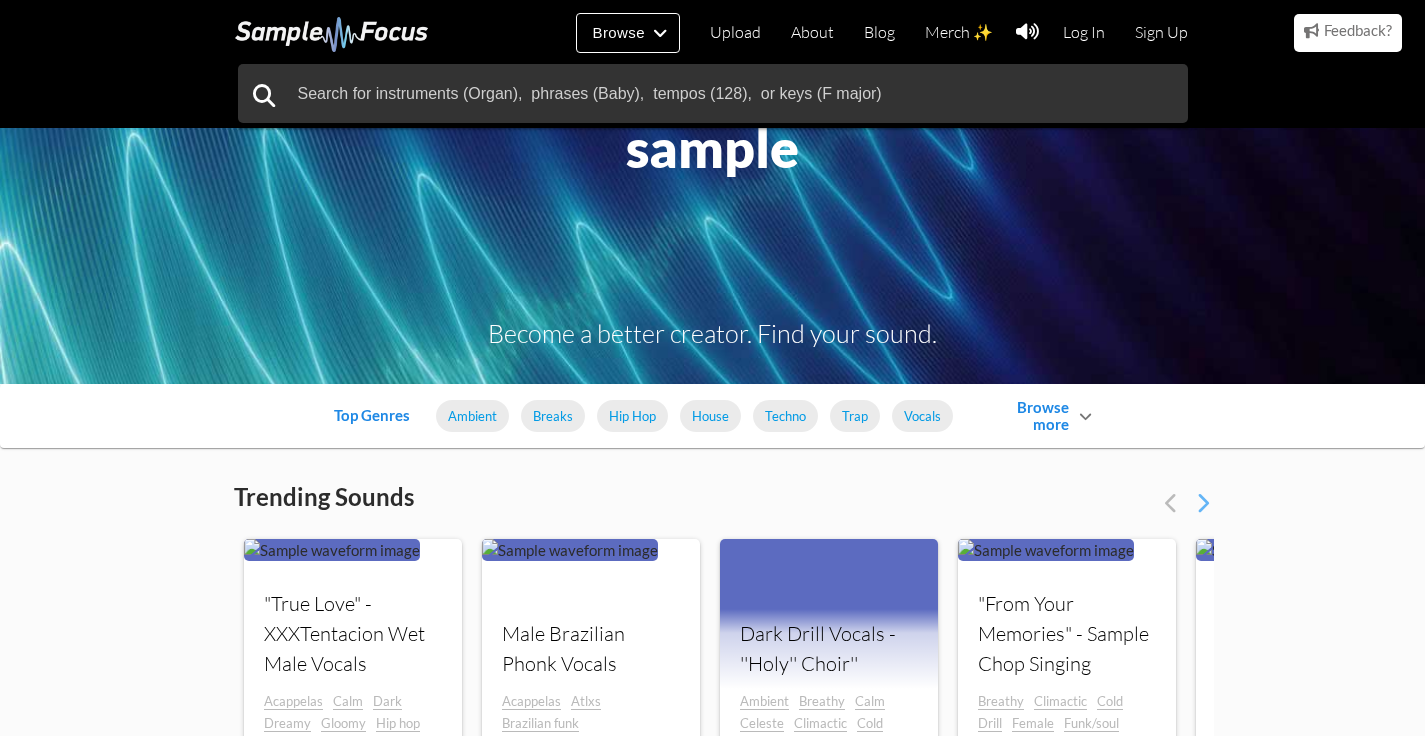 scroll, scrollTop: 0, scrollLeft: 0, axis: both 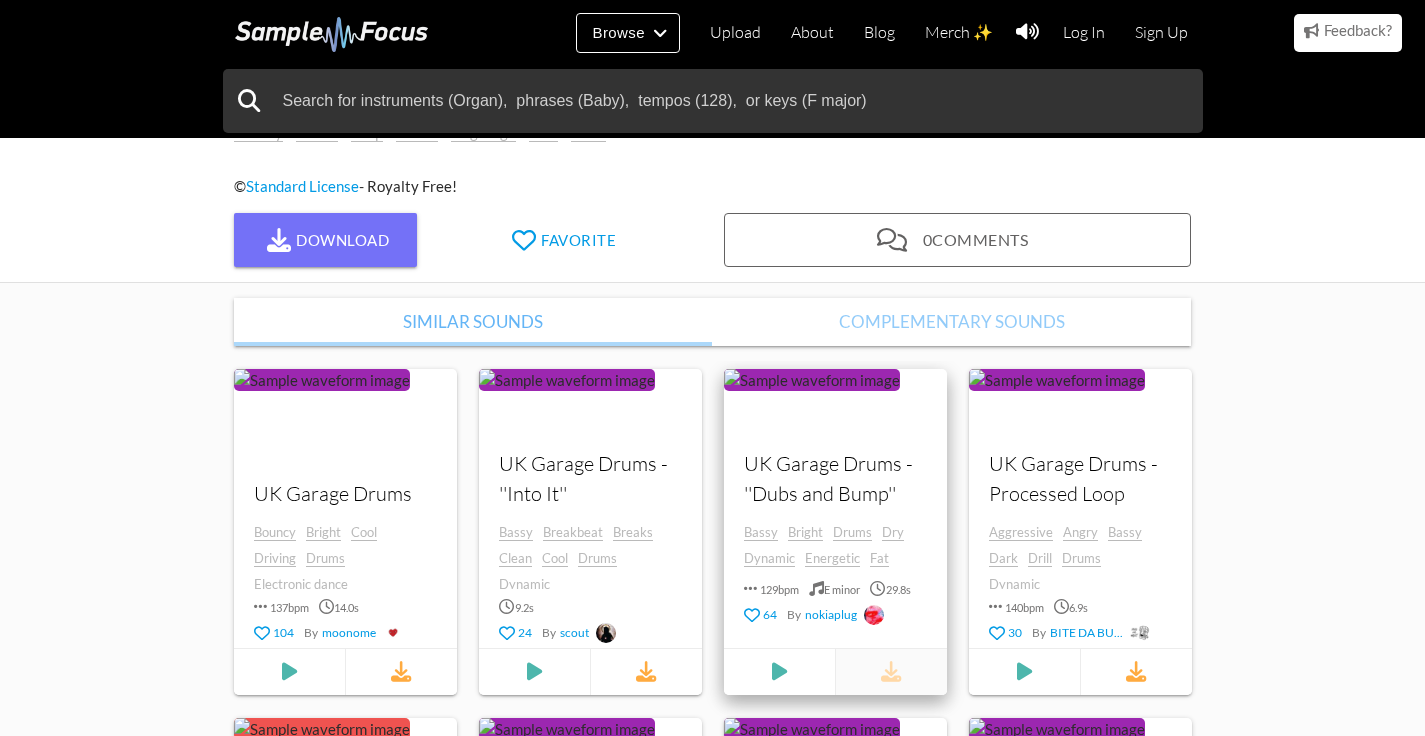 click at bounding box center [890, 671] 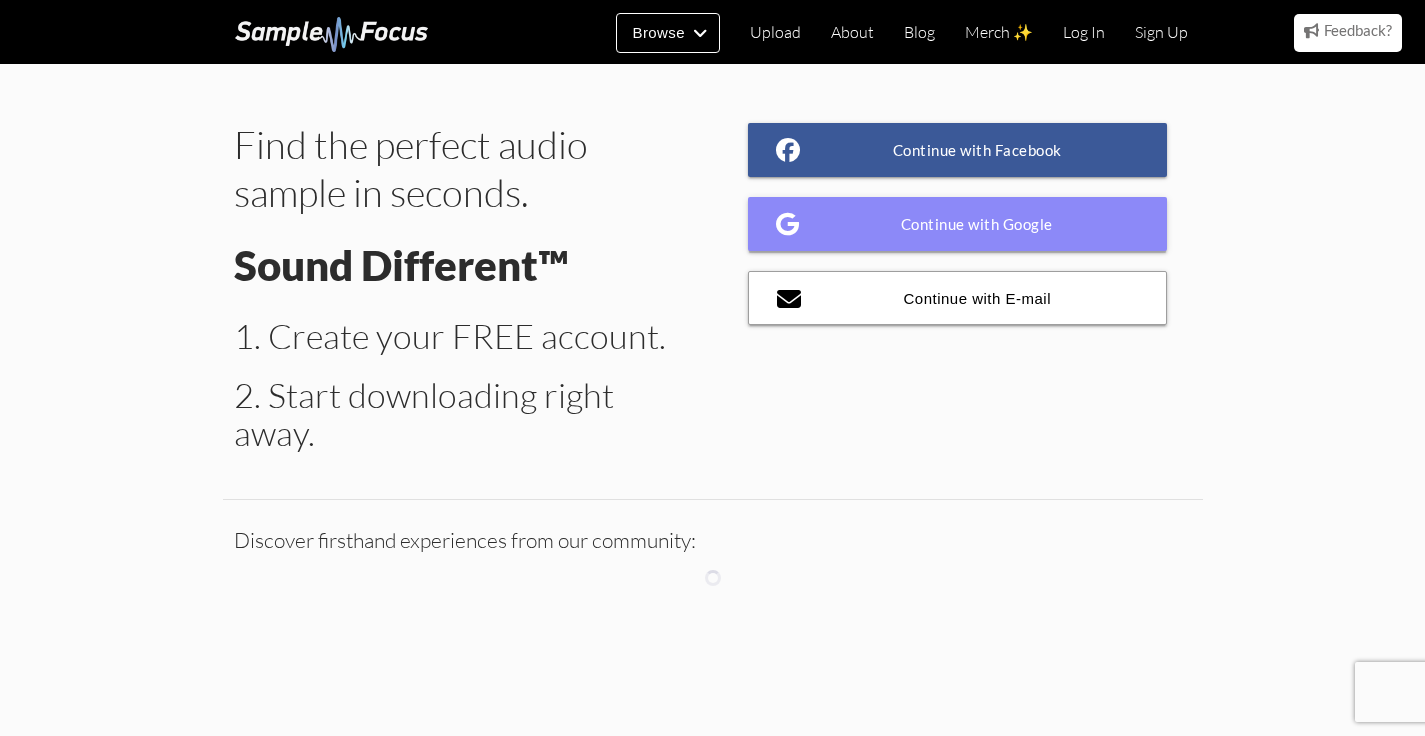 scroll, scrollTop: 0, scrollLeft: 0, axis: both 